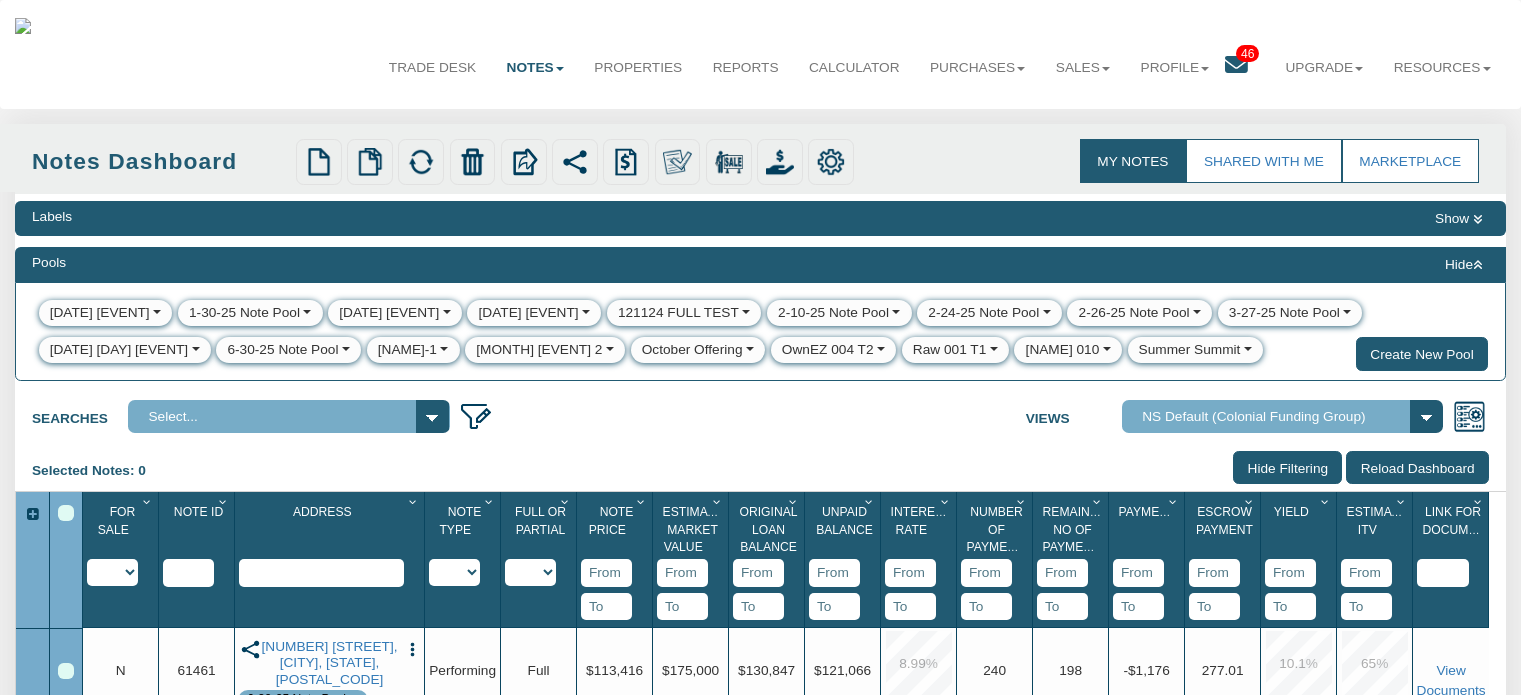 scroll, scrollTop: 0, scrollLeft: 0, axis: both 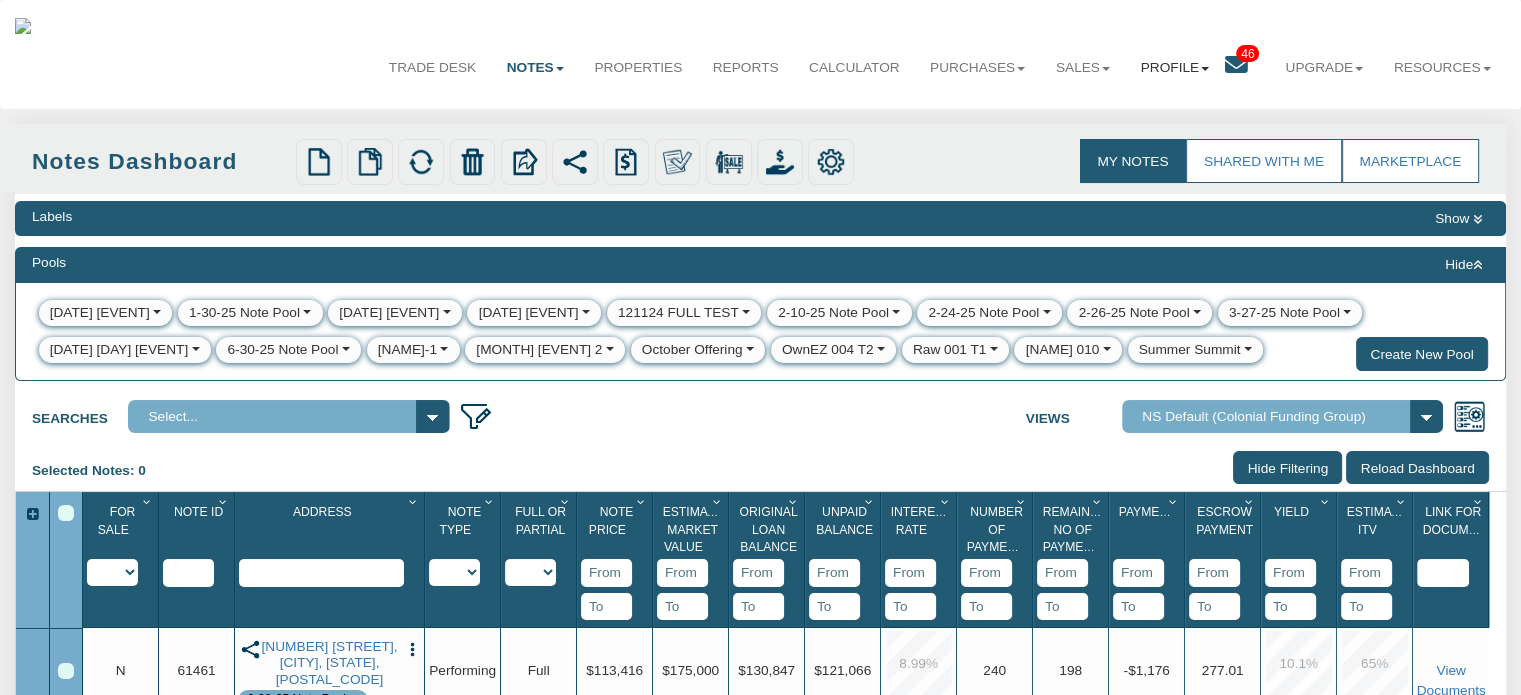 click on "Profile" at bounding box center [1174, 68] 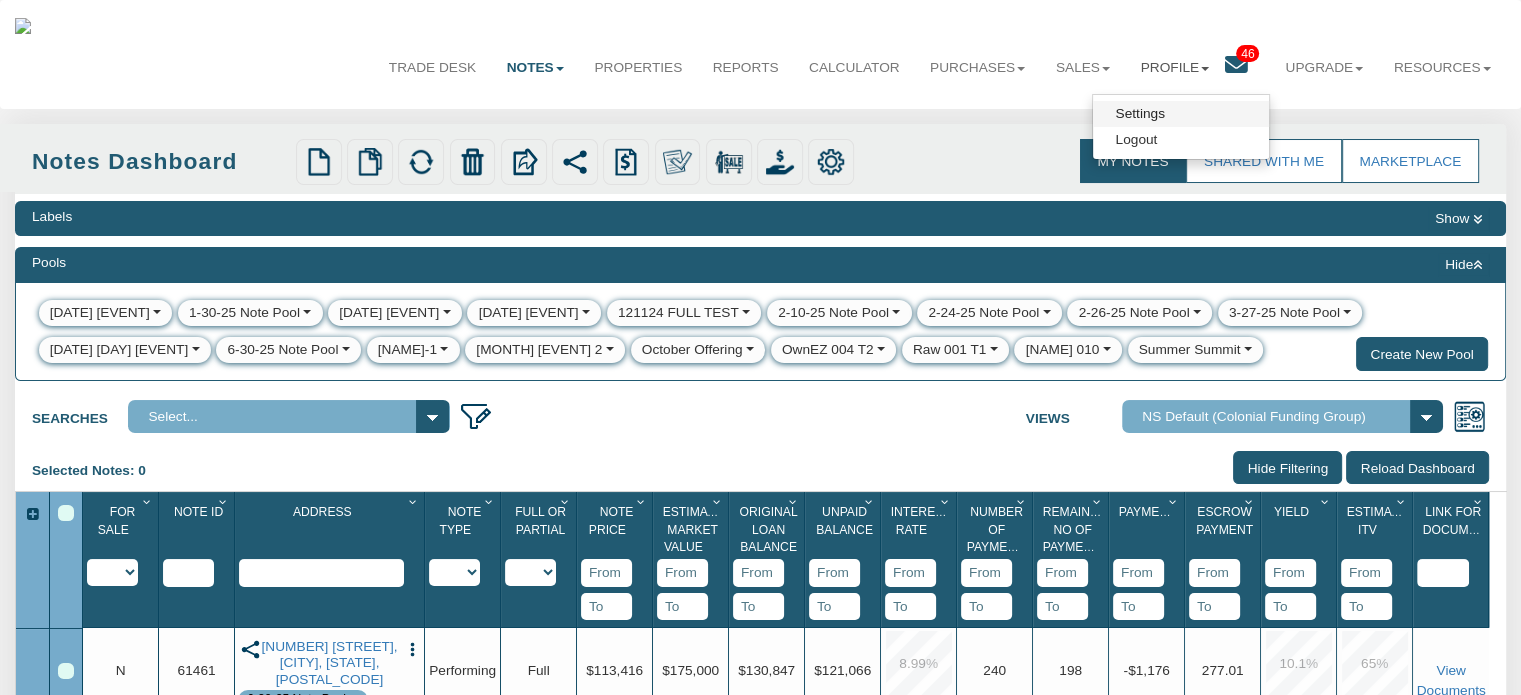 click on "Settings" at bounding box center [1181, 114] 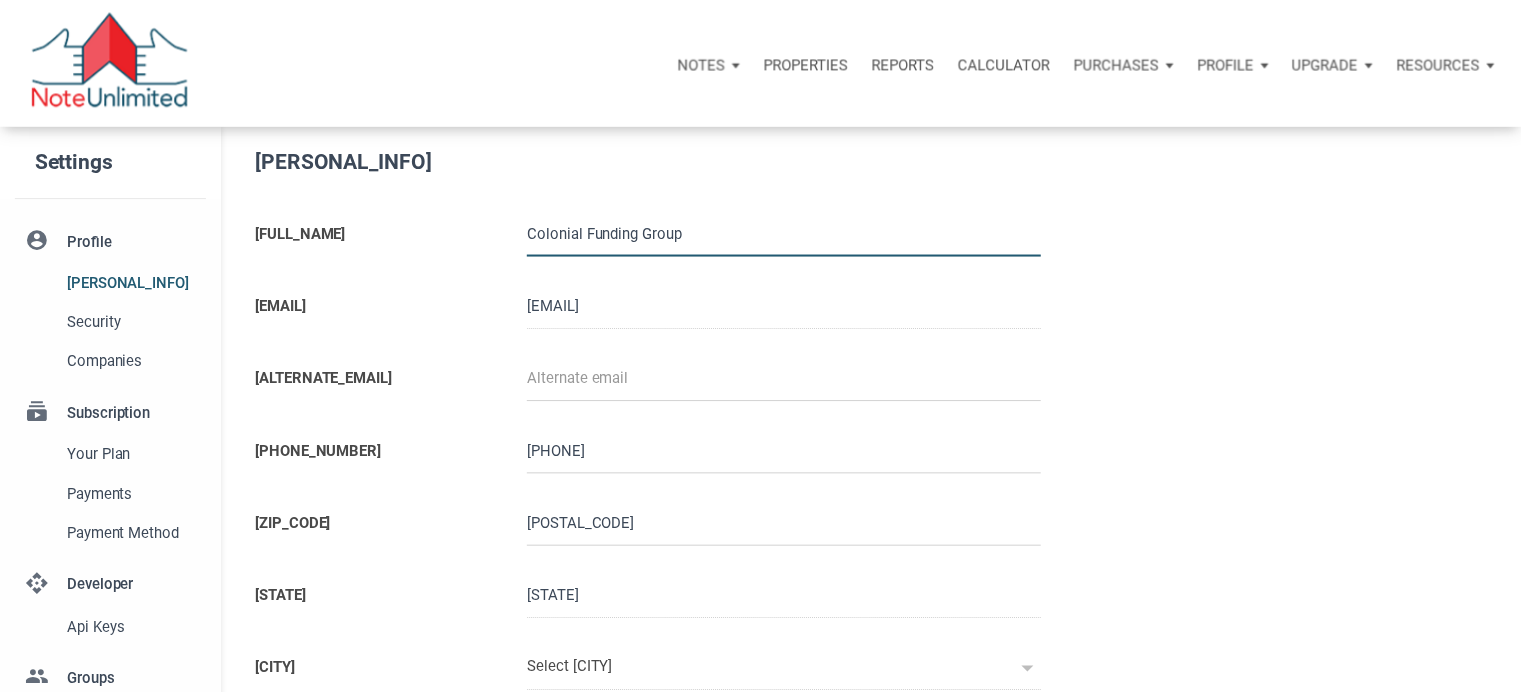 scroll, scrollTop: 0, scrollLeft: 0, axis: both 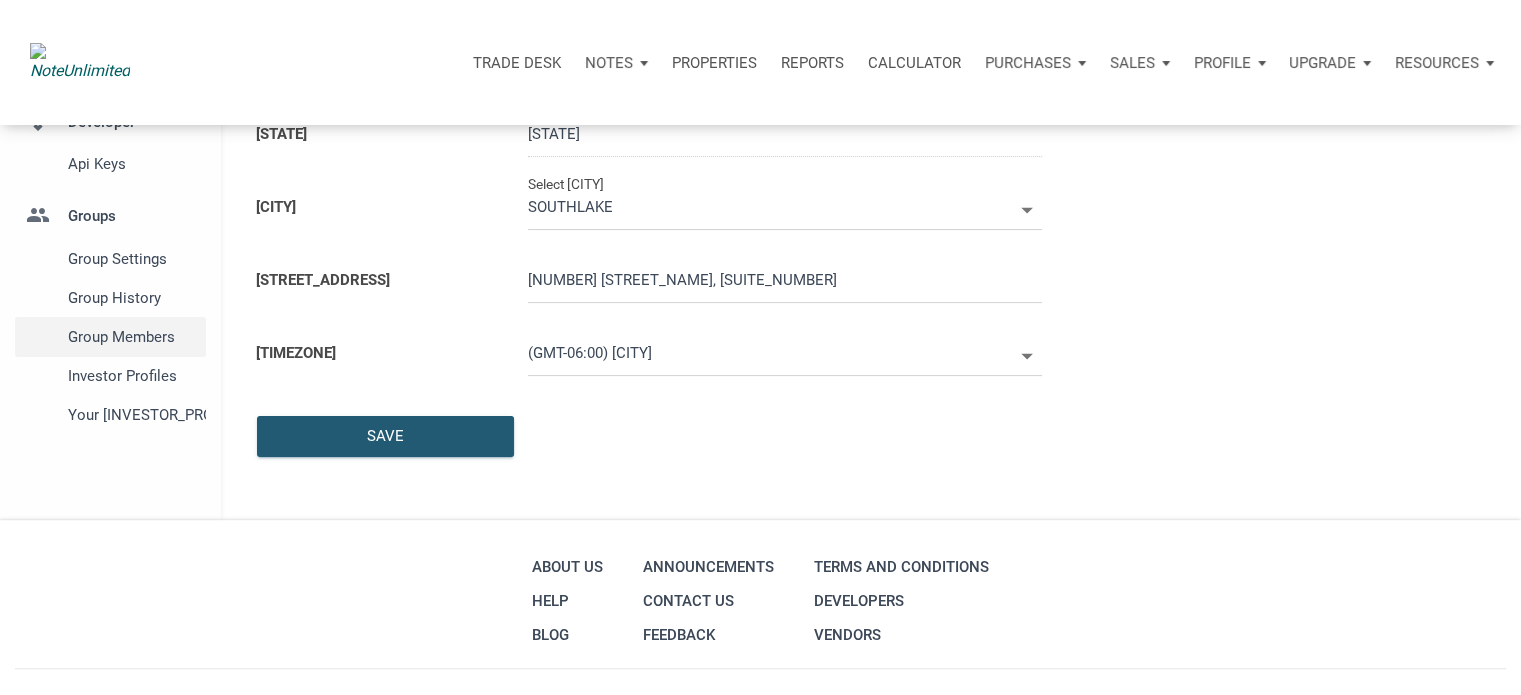 click on "Group Members" at bounding box center [133, 337] 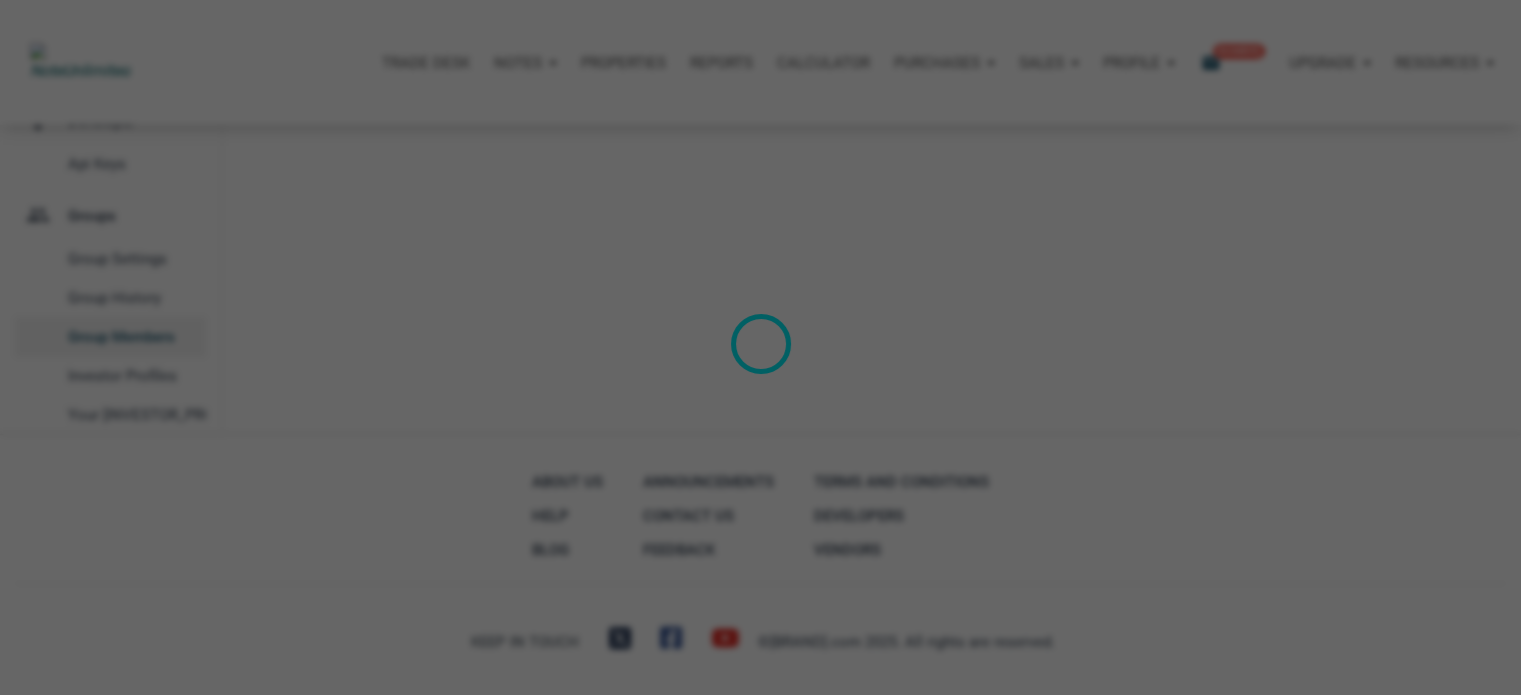 scroll, scrollTop: 0, scrollLeft: 0, axis: both 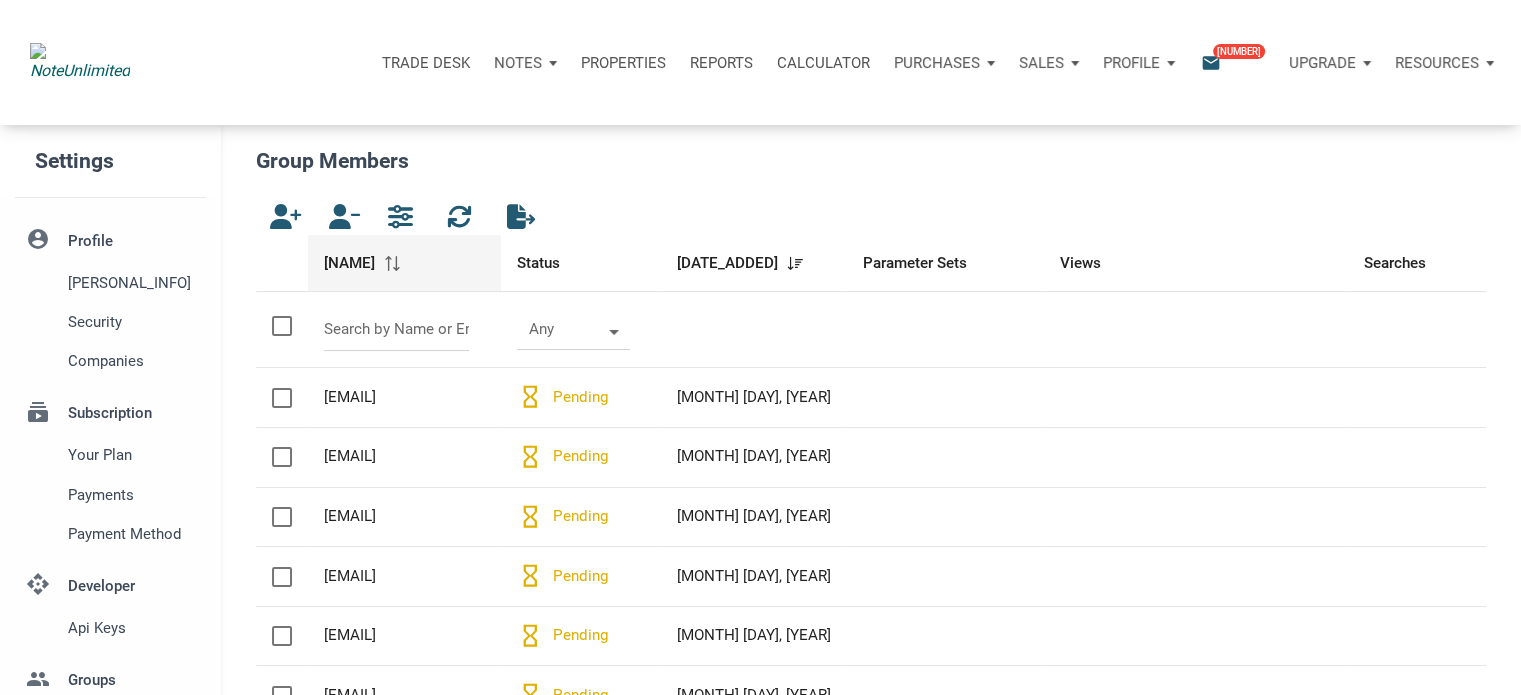 click on "[NAME]" at bounding box center (349, 263) 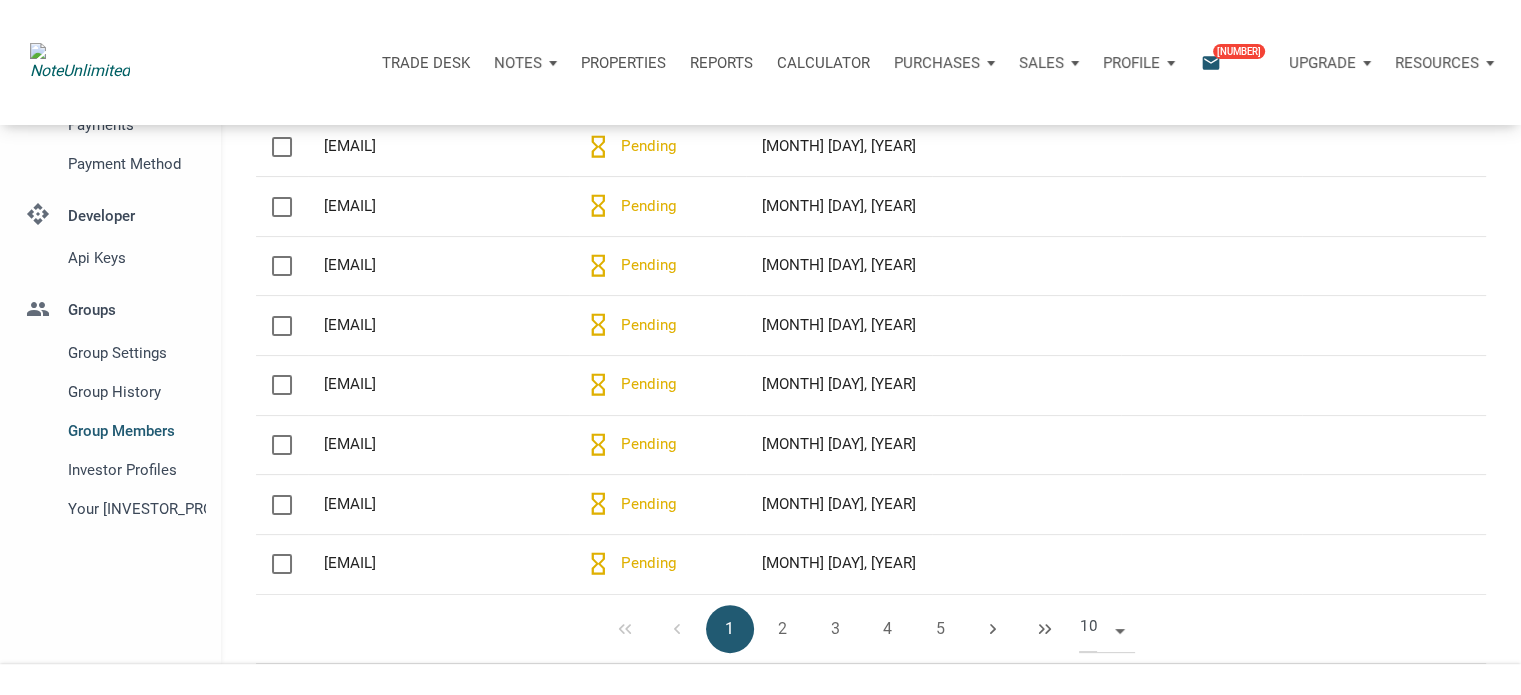scroll, scrollTop: 376, scrollLeft: 0, axis: vertical 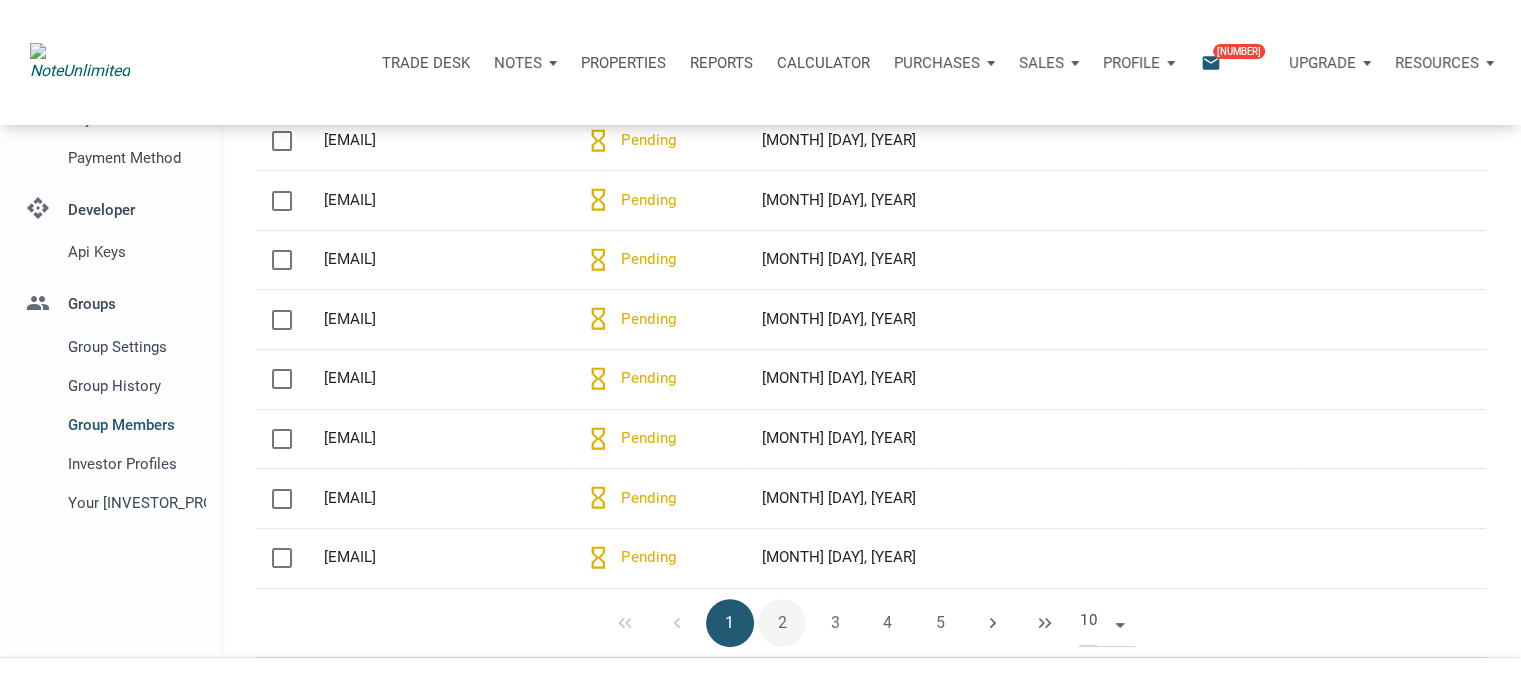 click on "2" at bounding box center (782, 623) 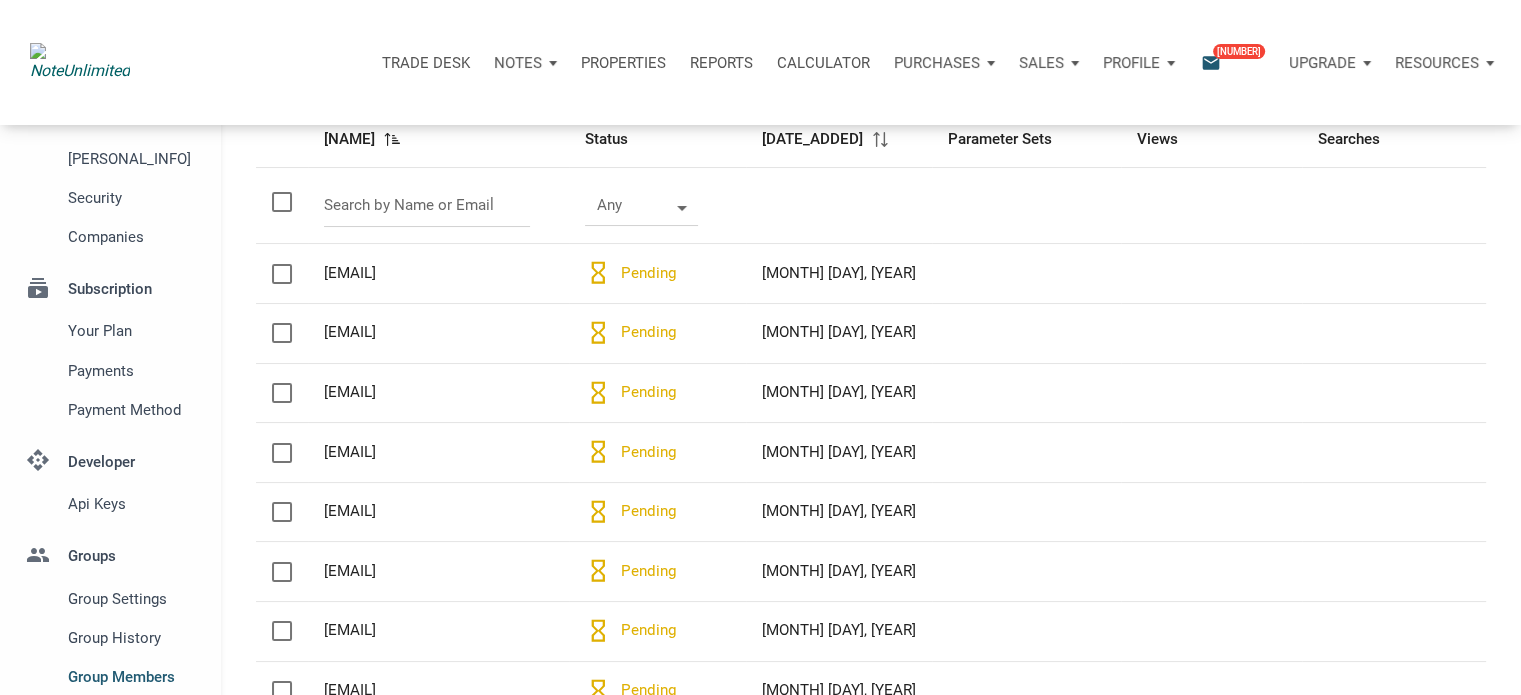 scroll, scrollTop: 0, scrollLeft: 0, axis: both 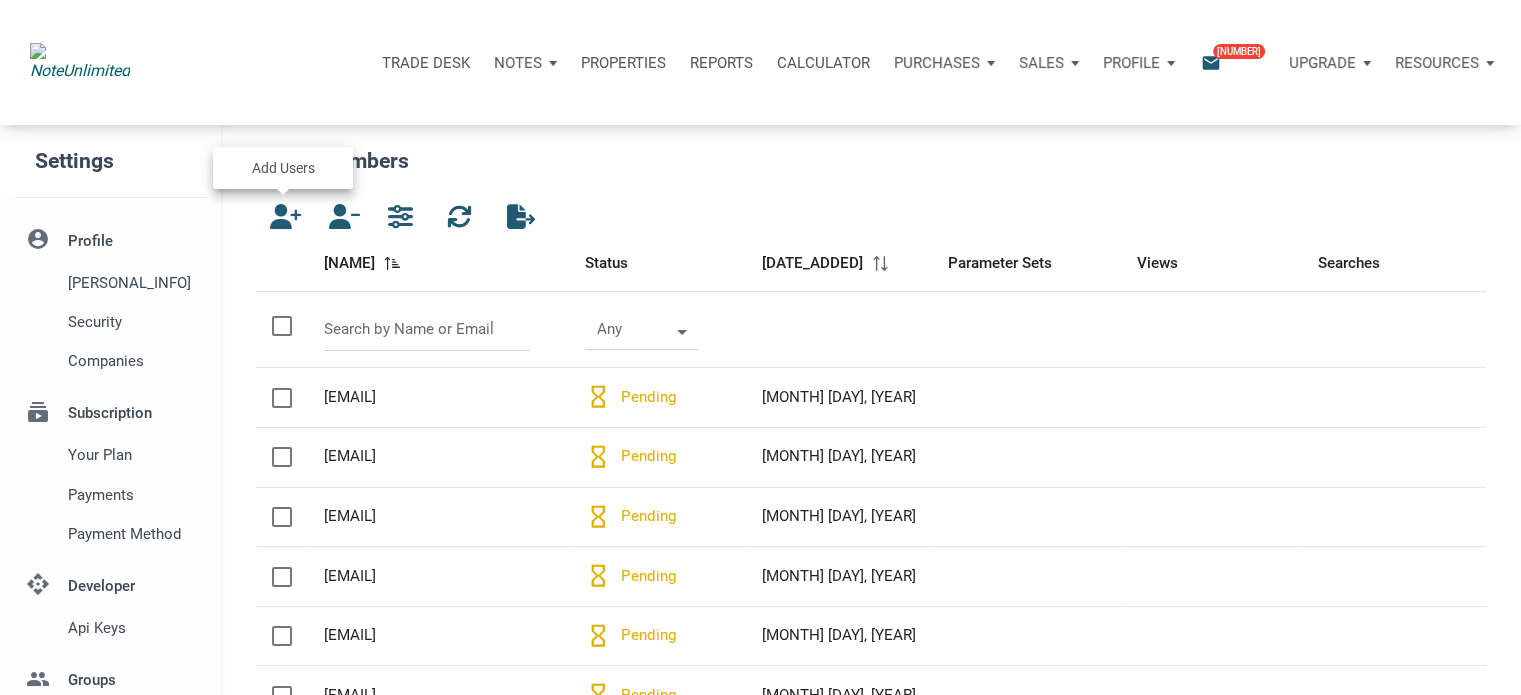 click at bounding box center [281, 216] 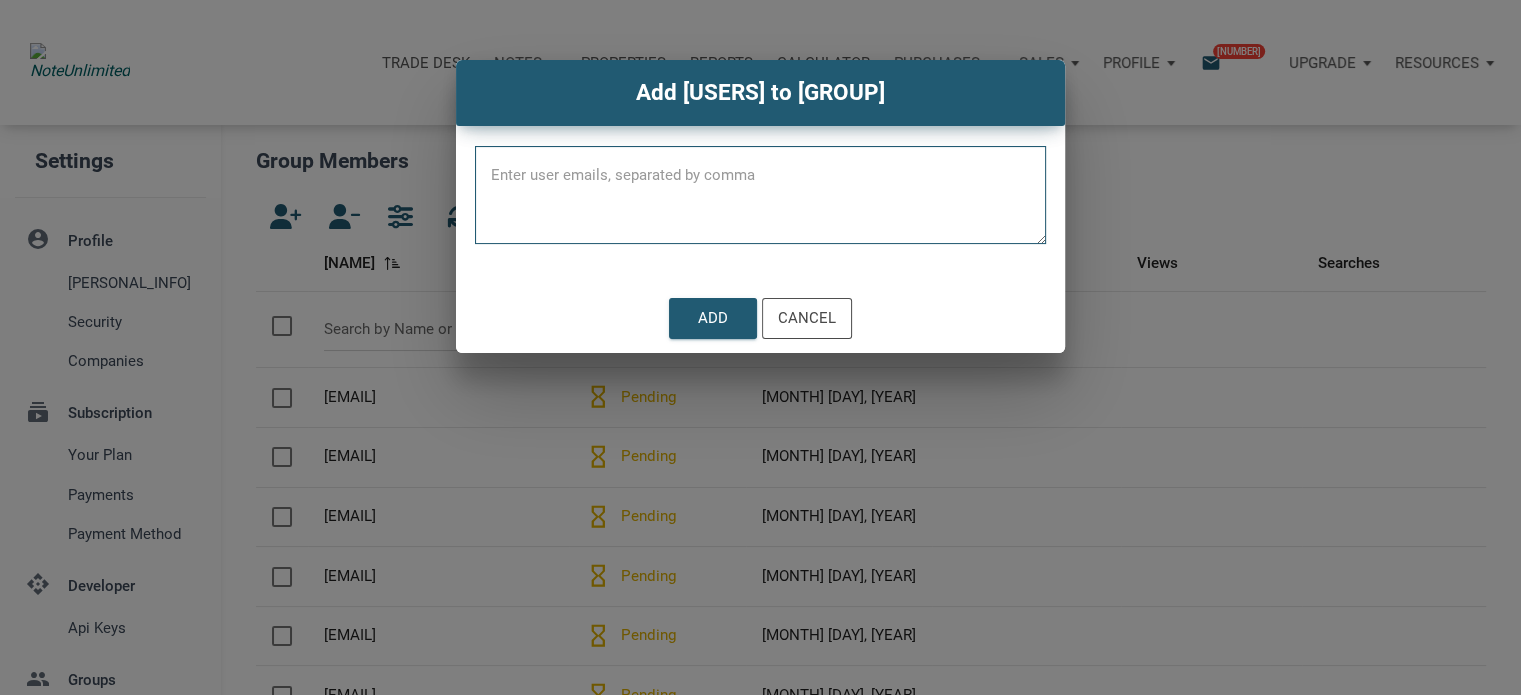 click at bounding box center [760, 201] 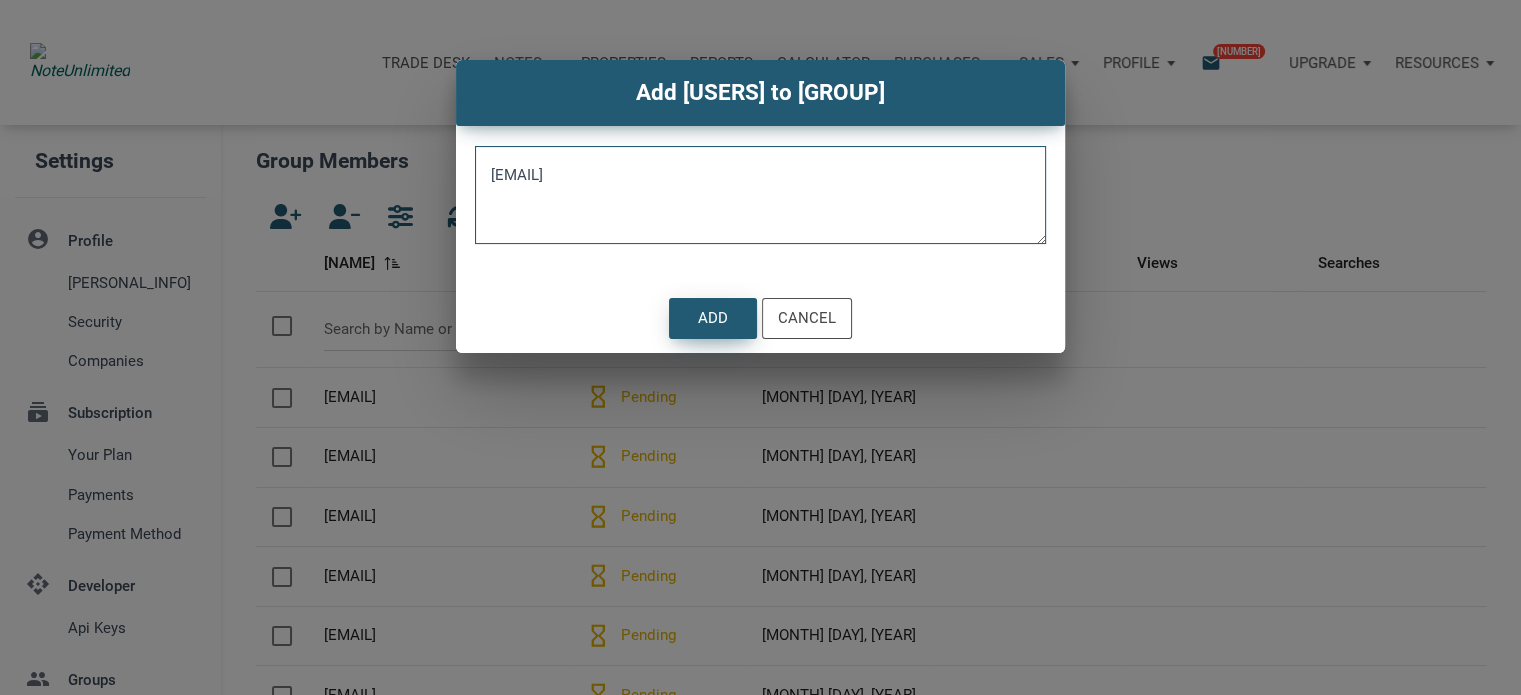 type on "[EMAIL]" 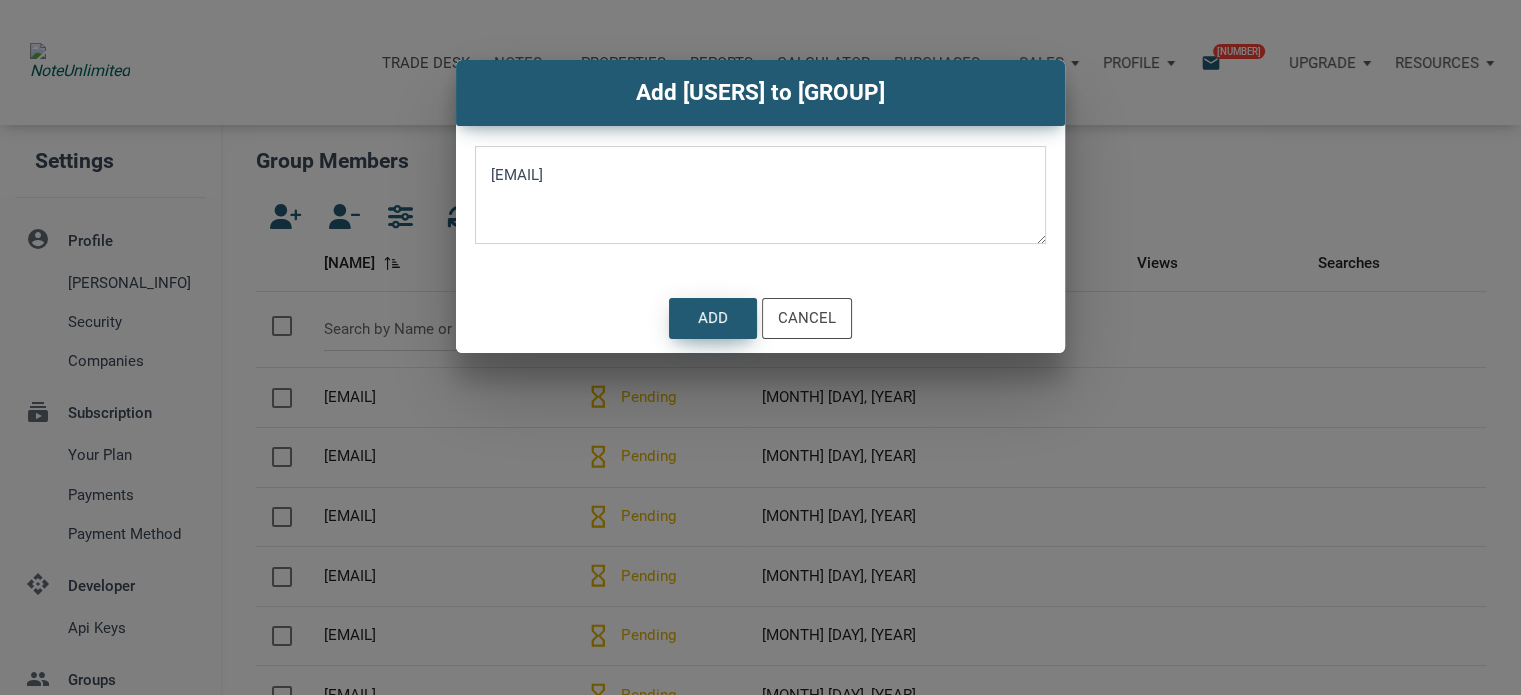 click on "Add" at bounding box center [713, 318] 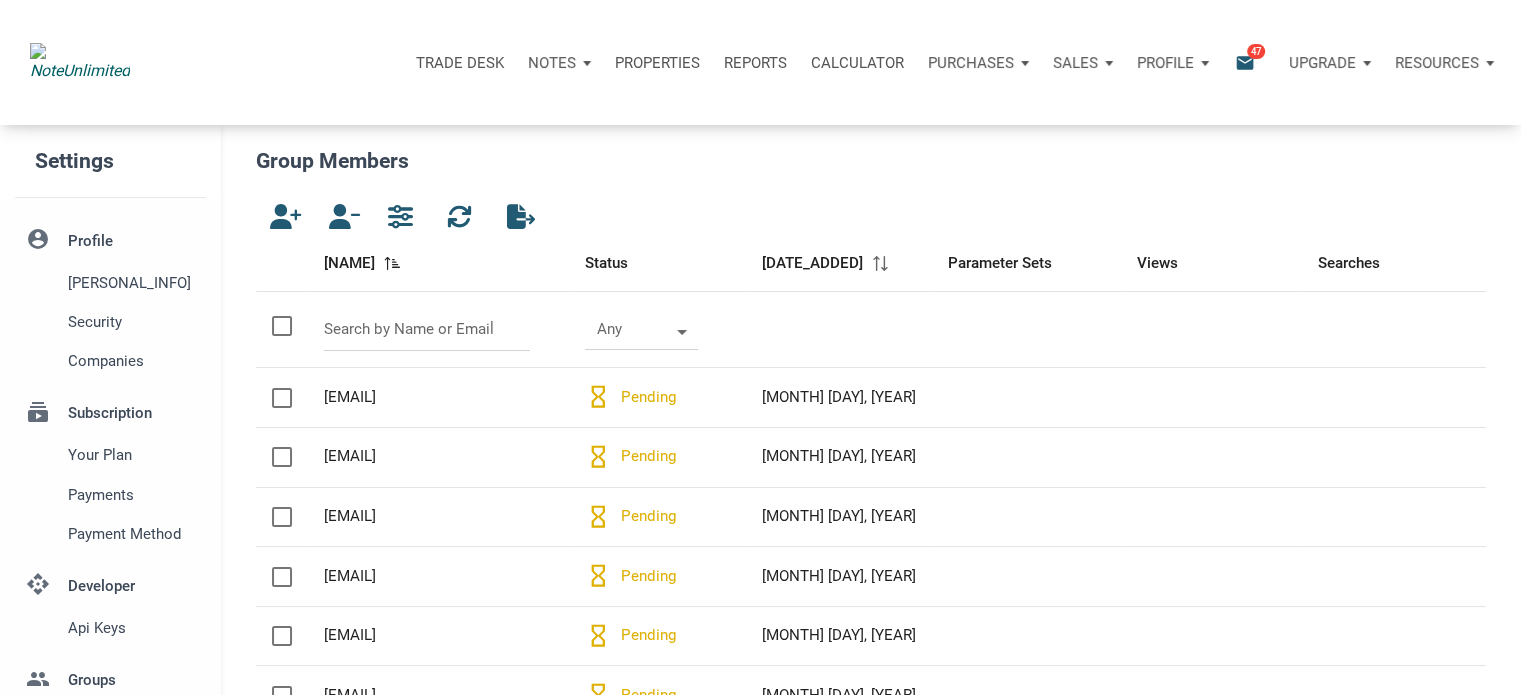 click on "Notes" at bounding box center (552, 63) 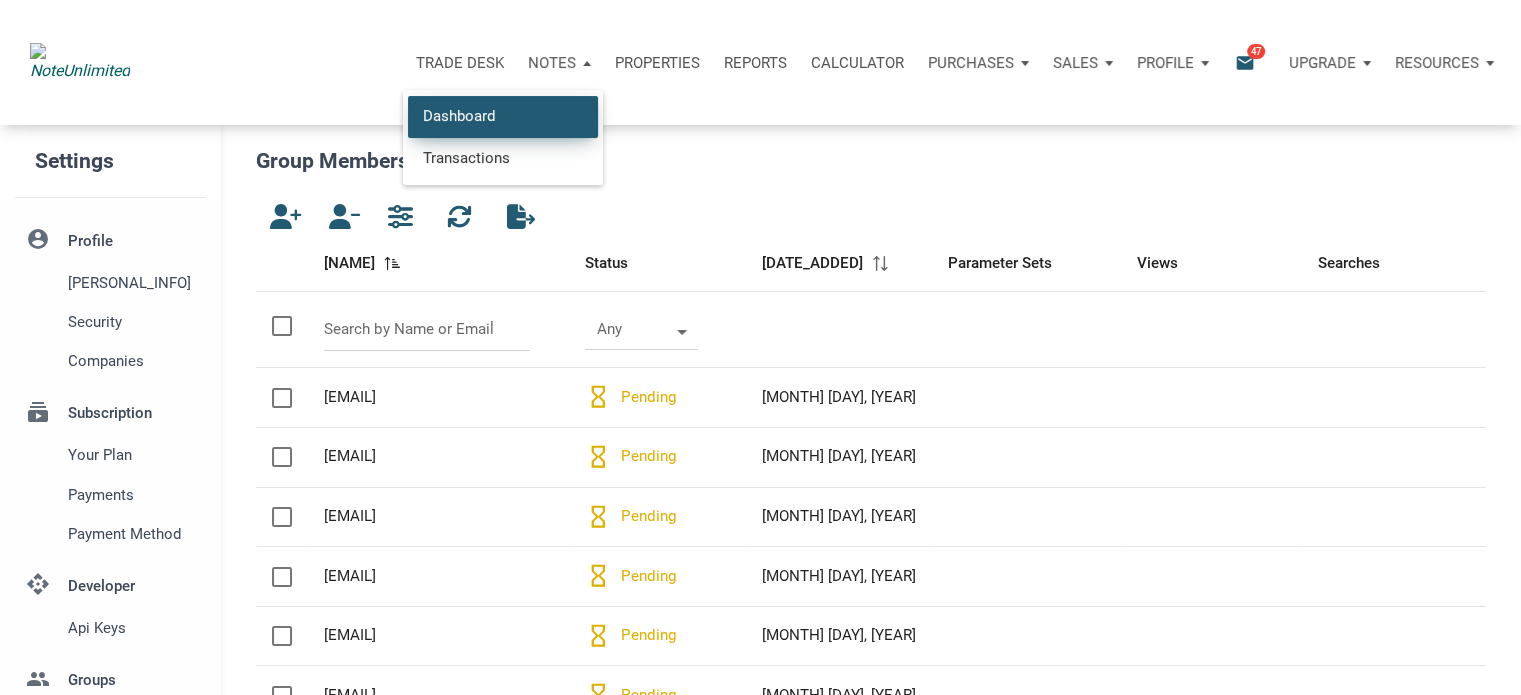 click on "Dashboard" at bounding box center [503, 116] 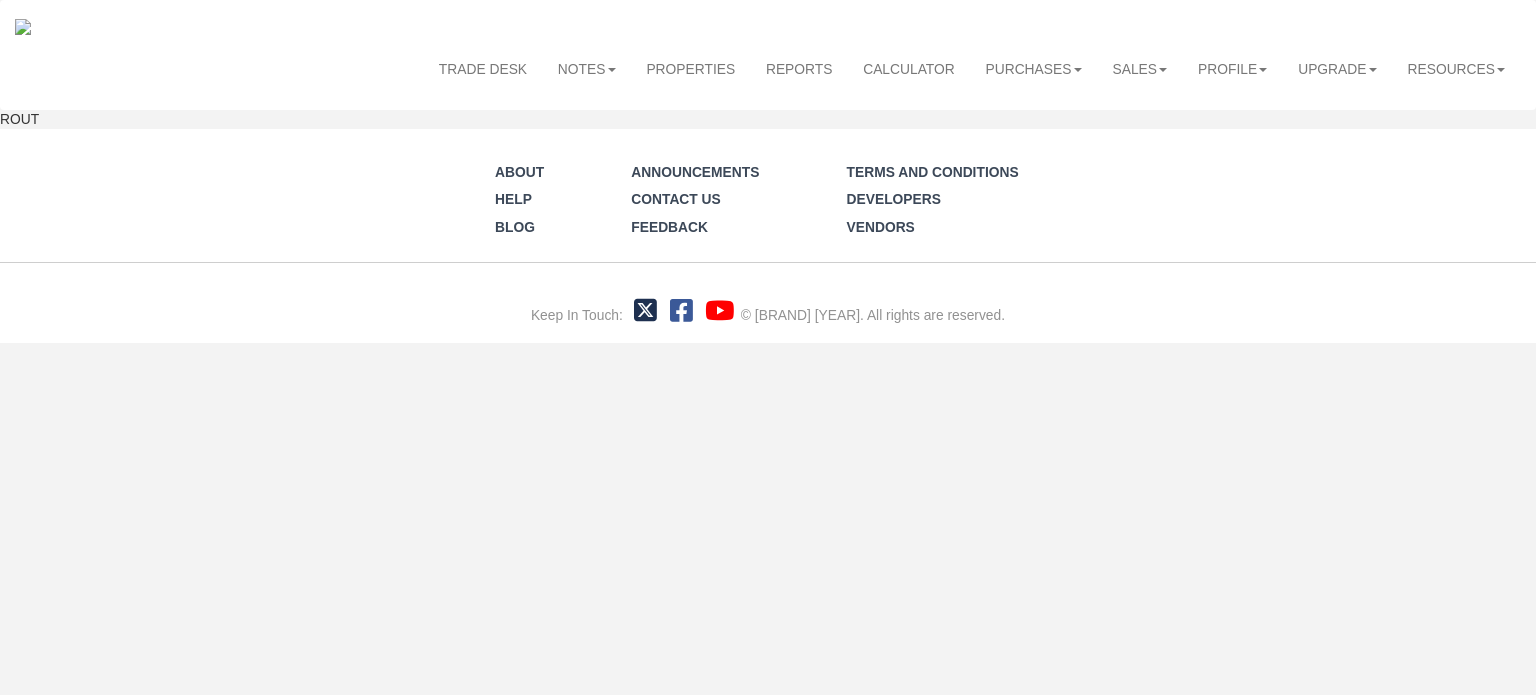 scroll, scrollTop: 0, scrollLeft: 0, axis: both 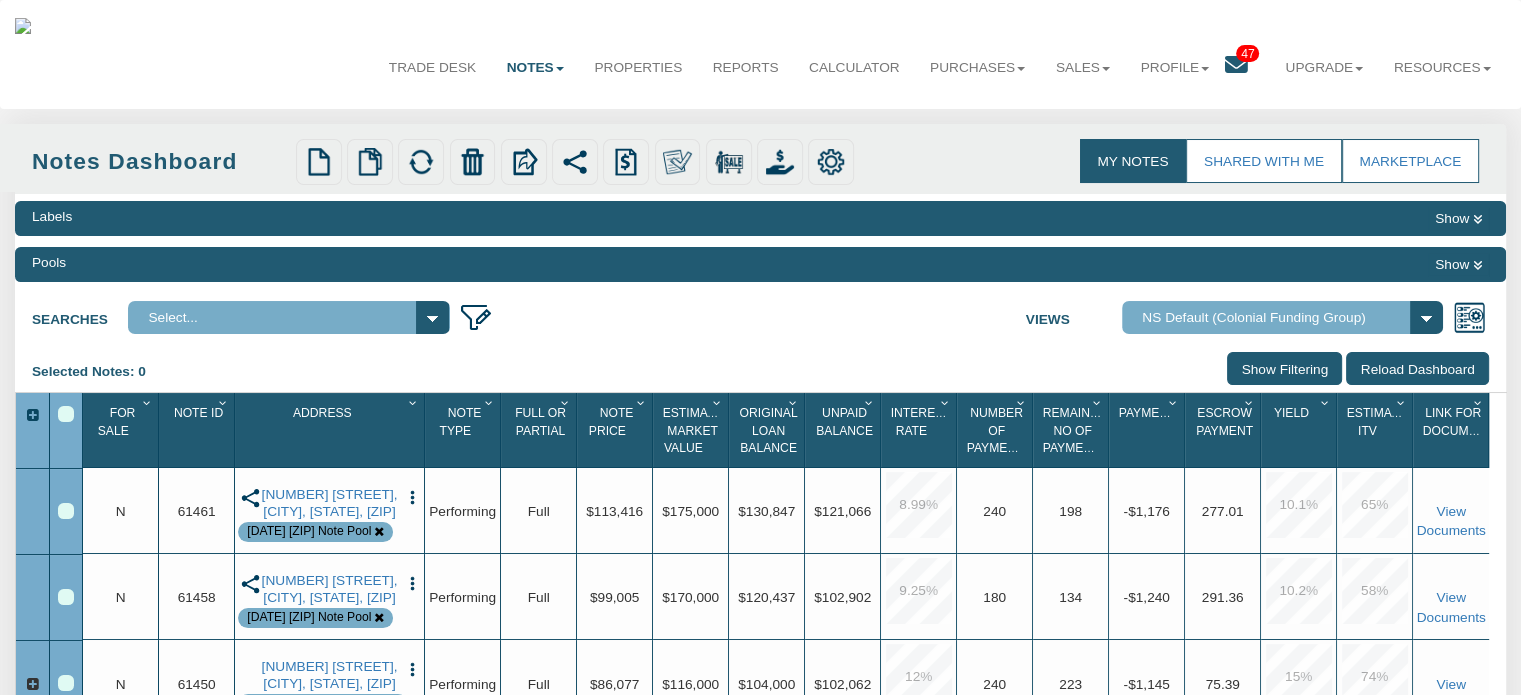 click at bounding box center [1236, 65] 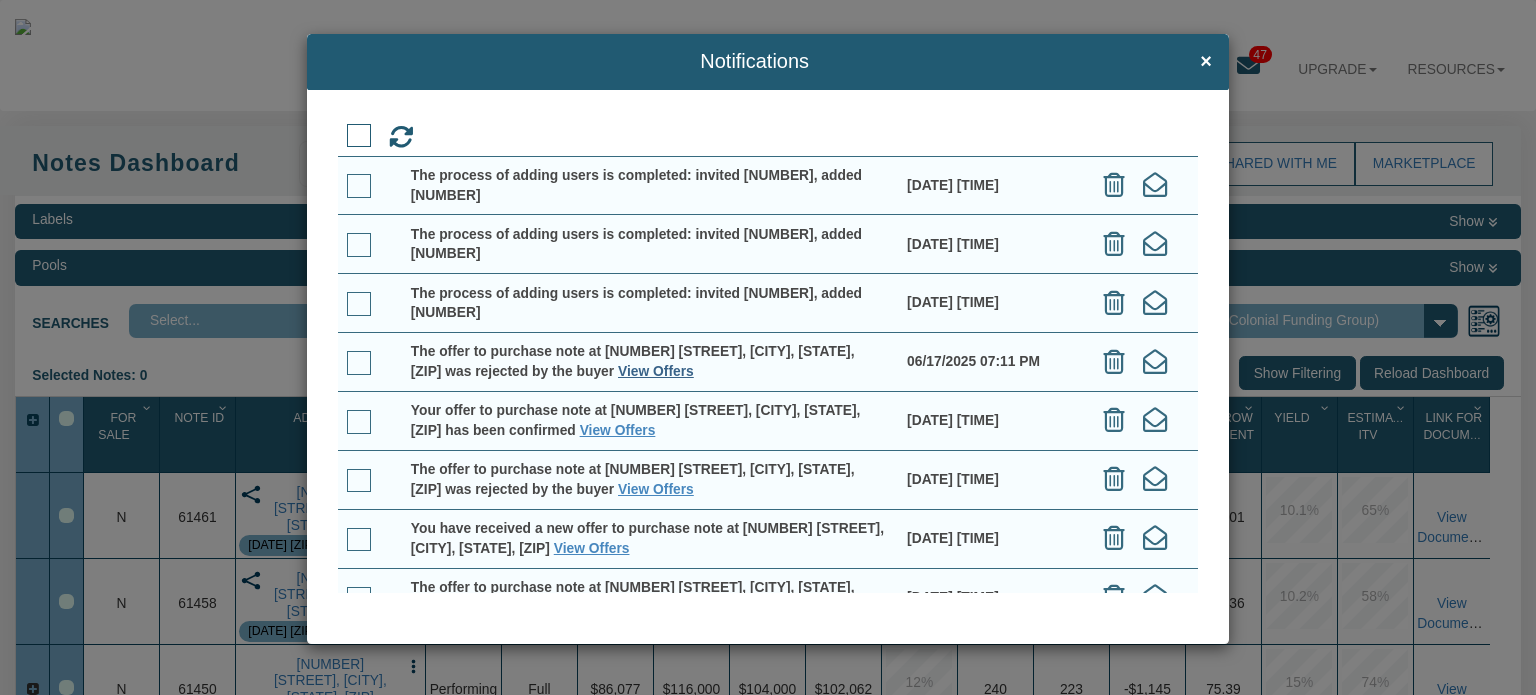 click on "View Offers" at bounding box center [656, 371] 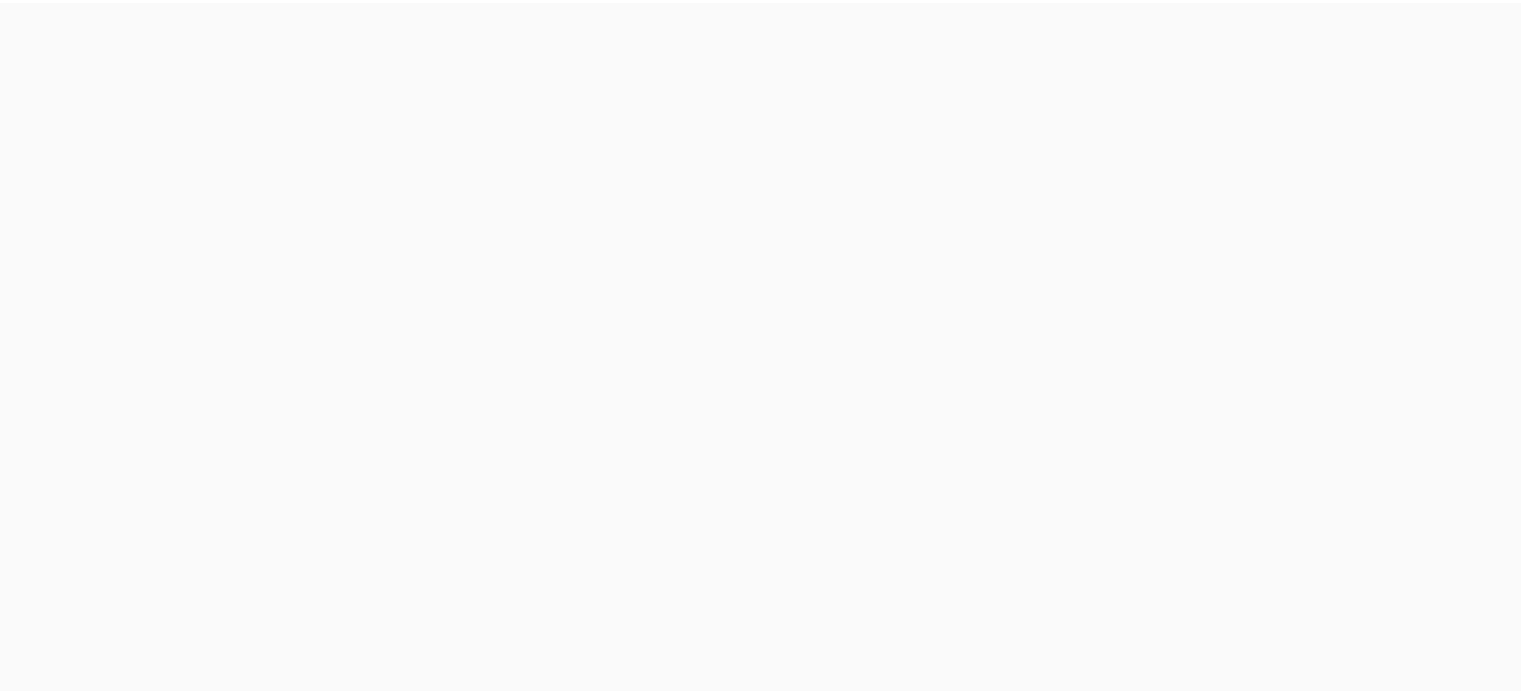 scroll, scrollTop: 0, scrollLeft: 0, axis: both 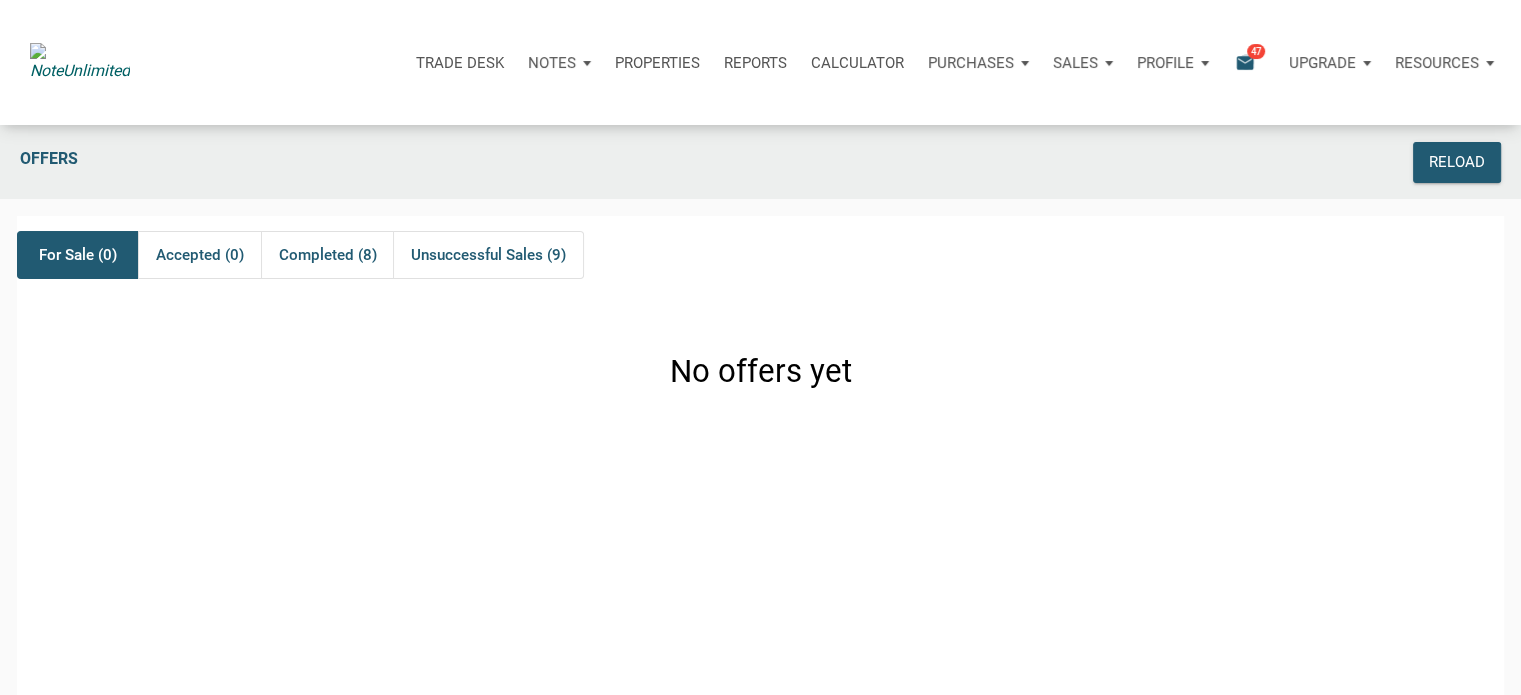 click on "email" at bounding box center (1245, 62) 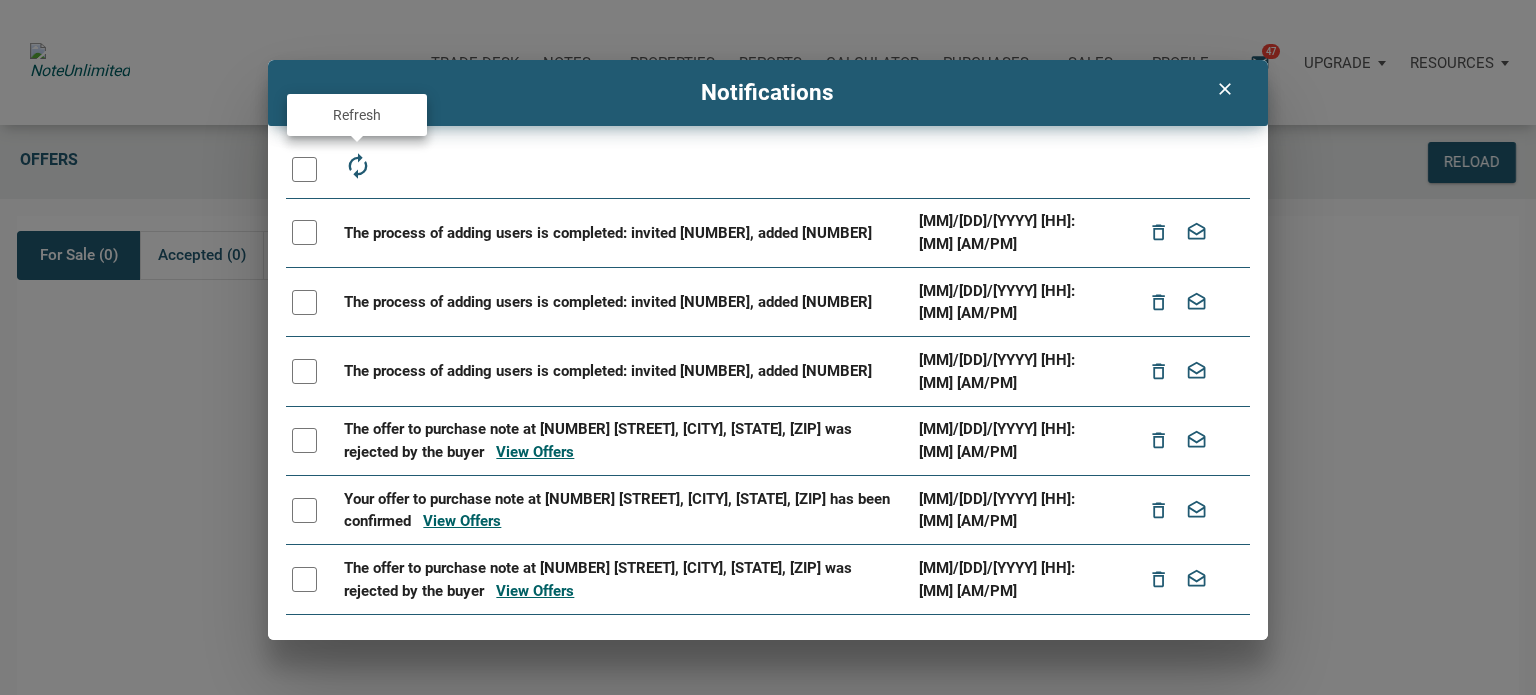 click on "autorenew" at bounding box center (357, 166) 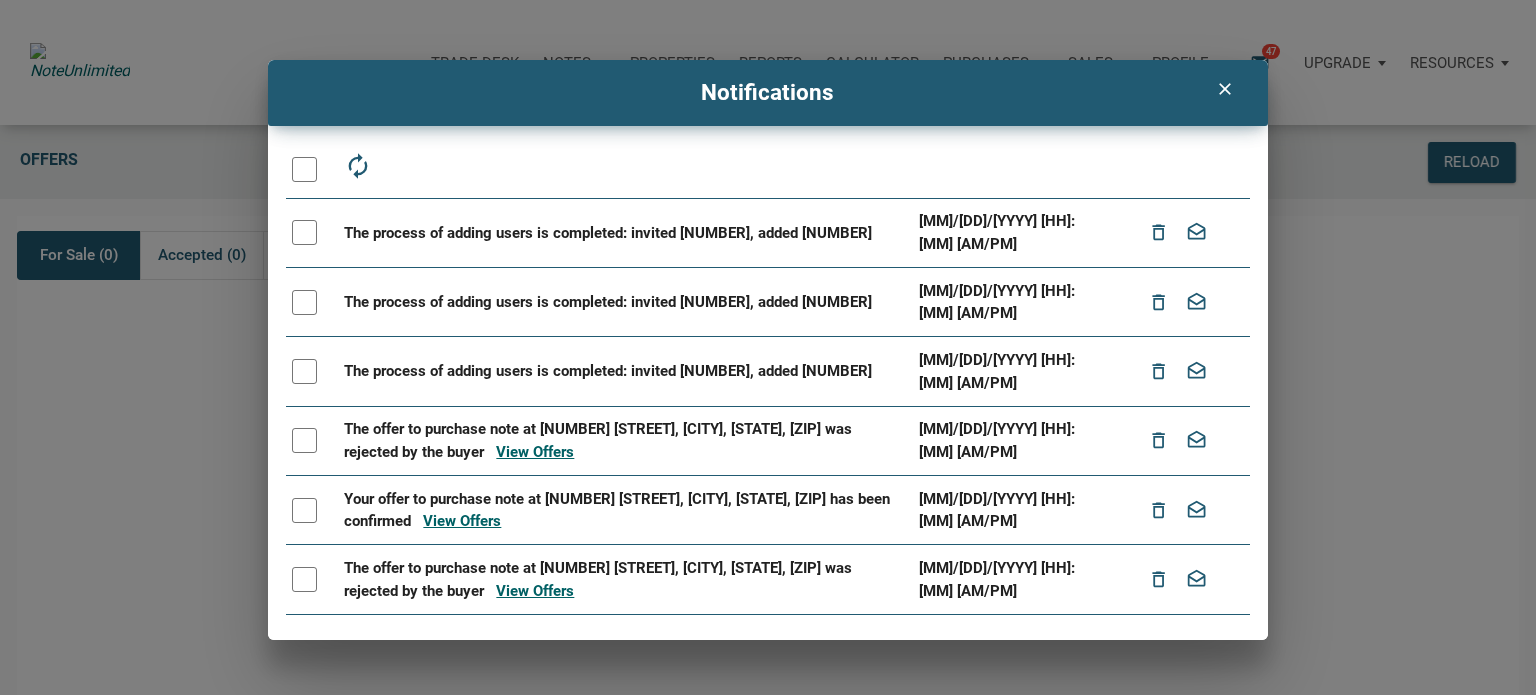 click on "clear" at bounding box center [1225, 89] 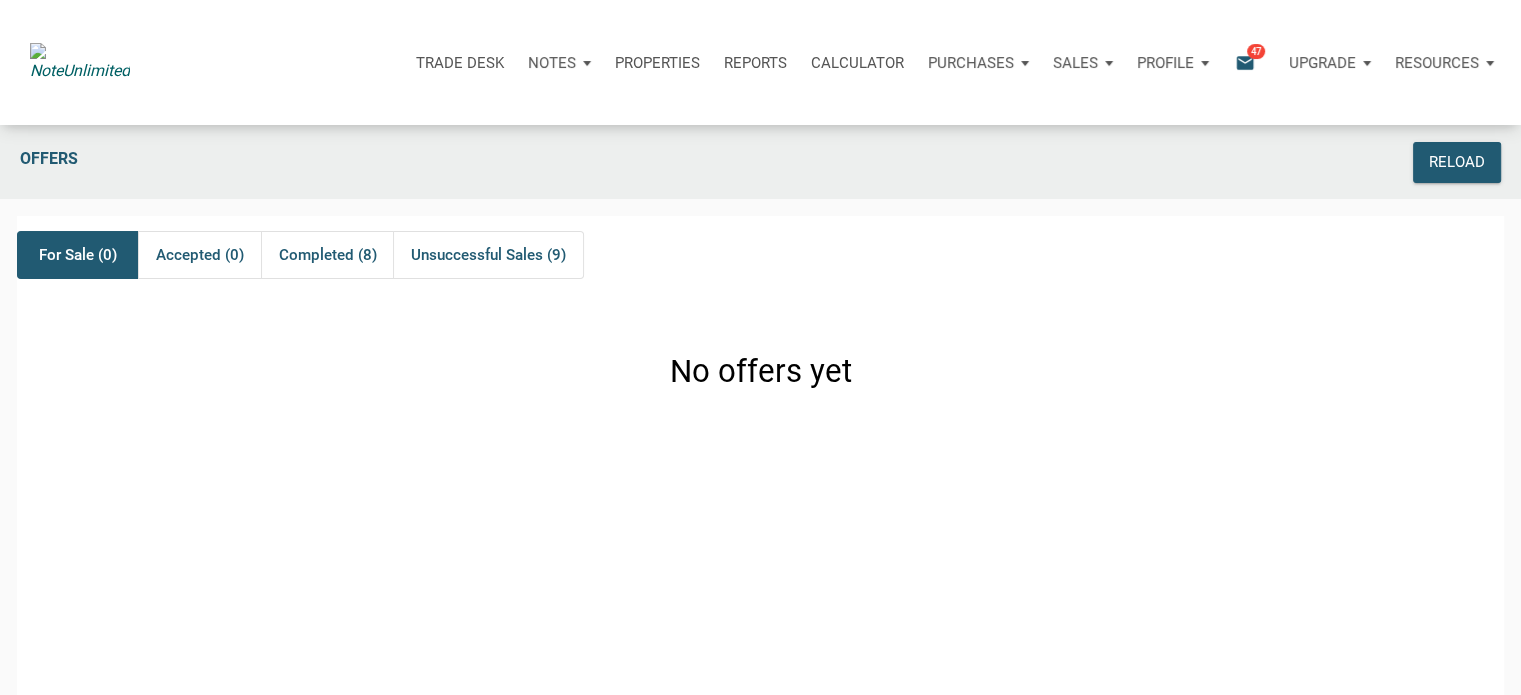 click on "Profile" at bounding box center (1173, 63) 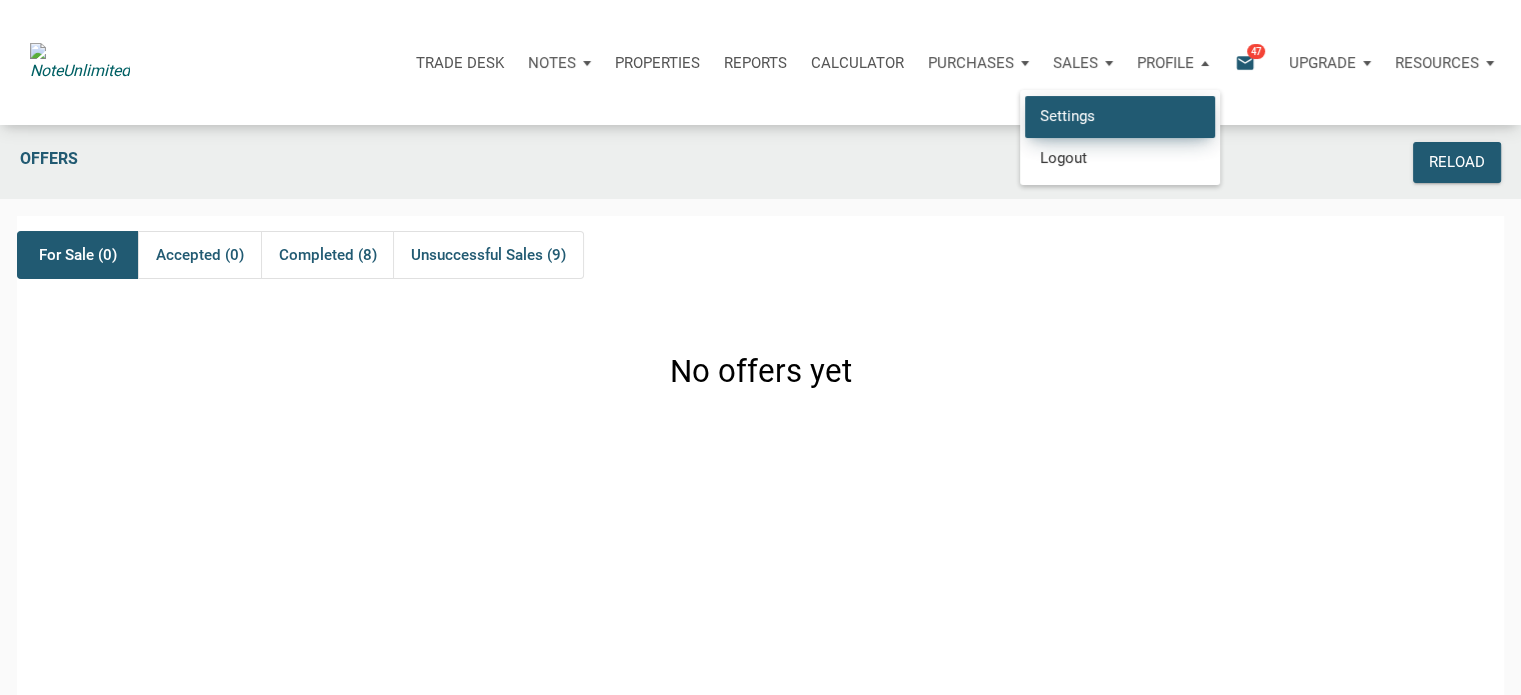 click on "Settings" at bounding box center (1120, 116) 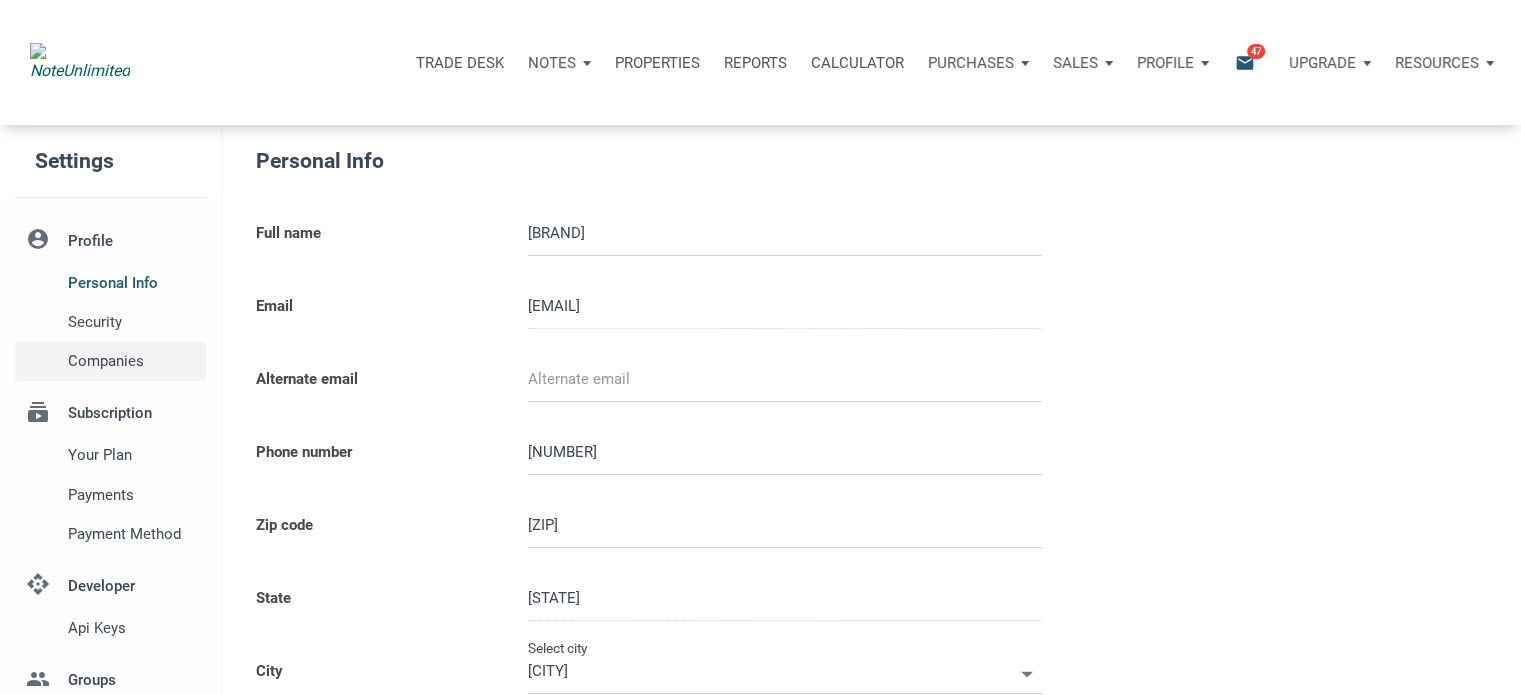 click on "Companies" at bounding box center (133, 361) 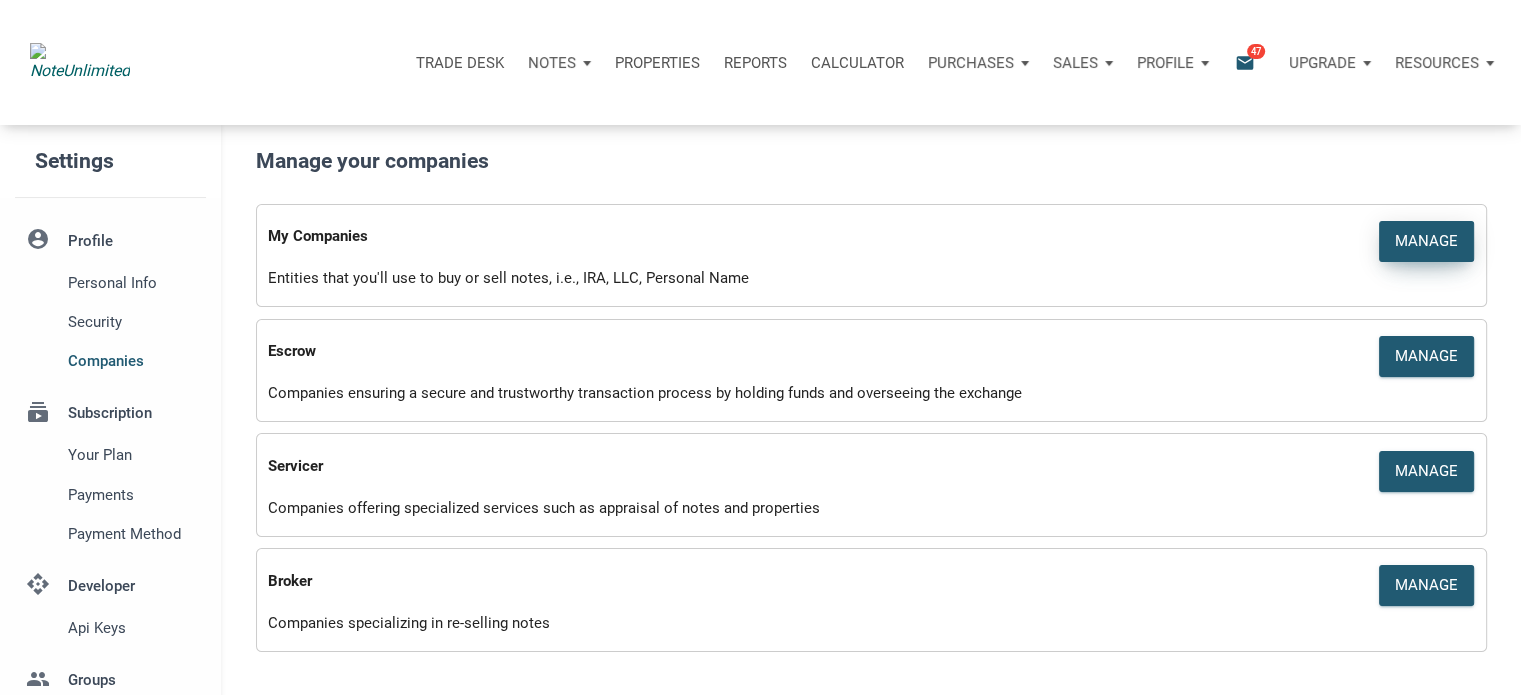 click on "Manage" at bounding box center [1426, 241] 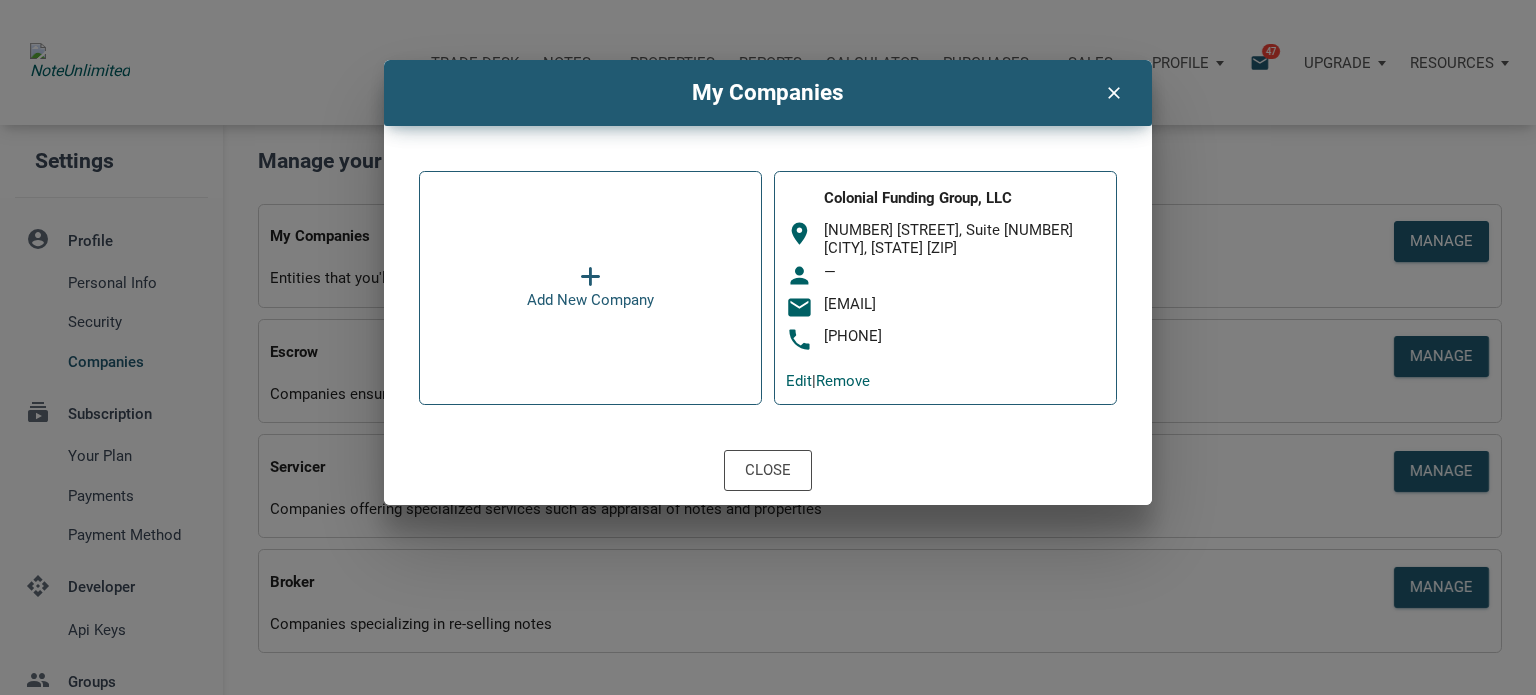 click at bounding box center [590, 276] 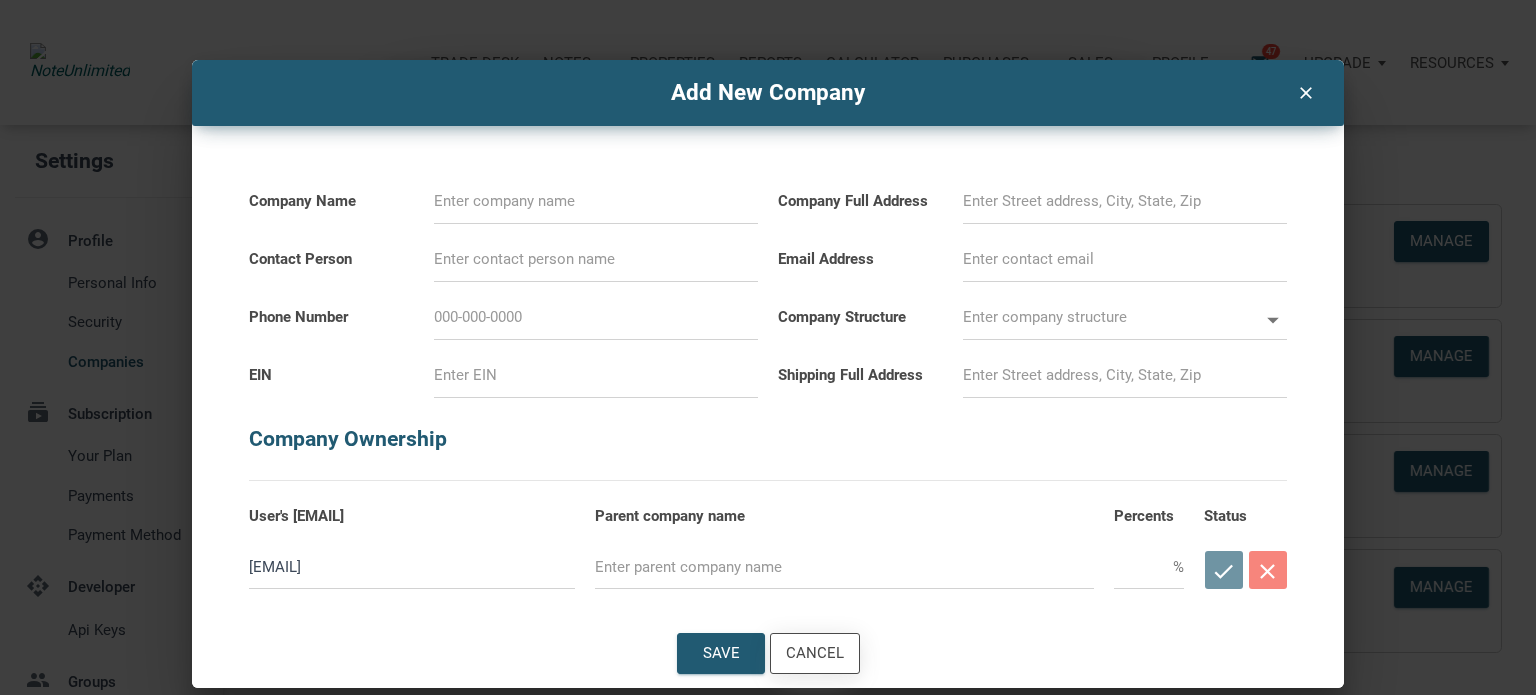 click on "Cancel" at bounding box center (815, 653) 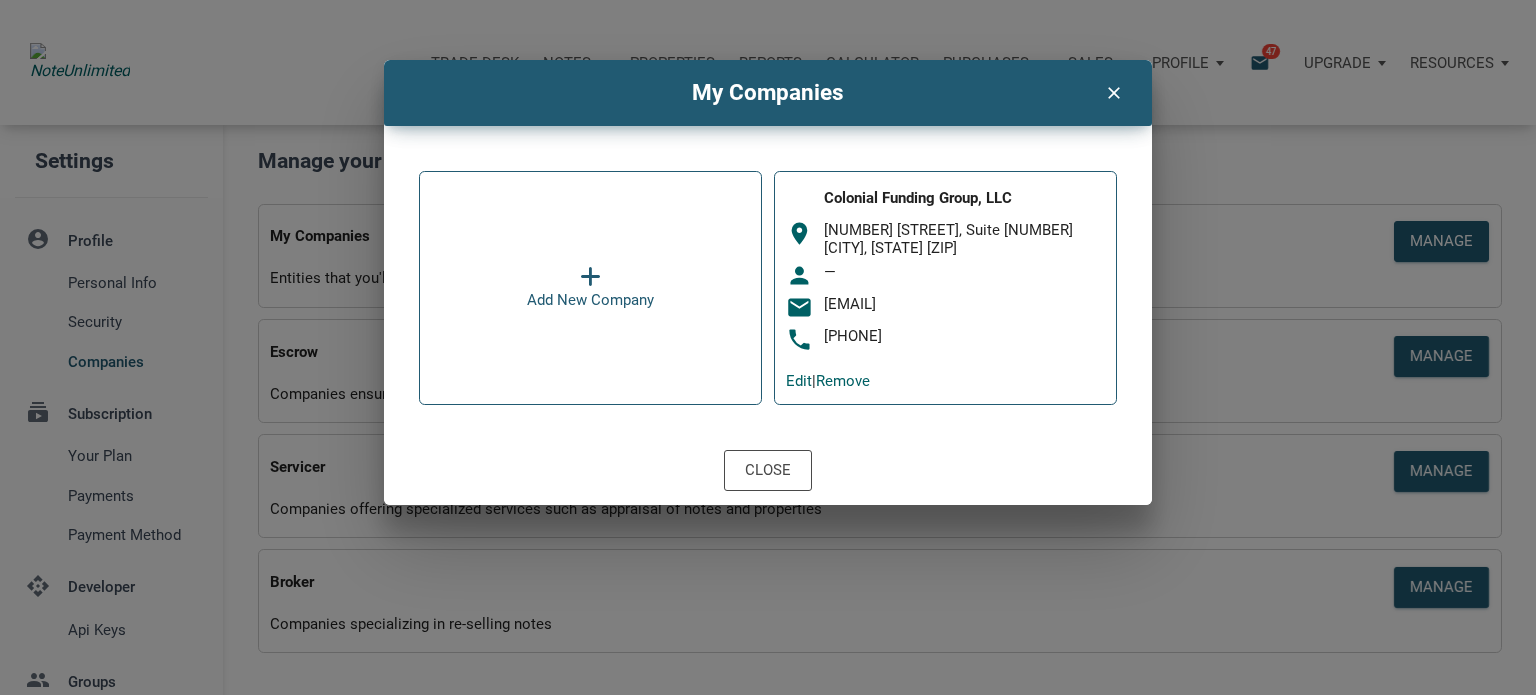 click on "Close" at bounding box center [768, 470] 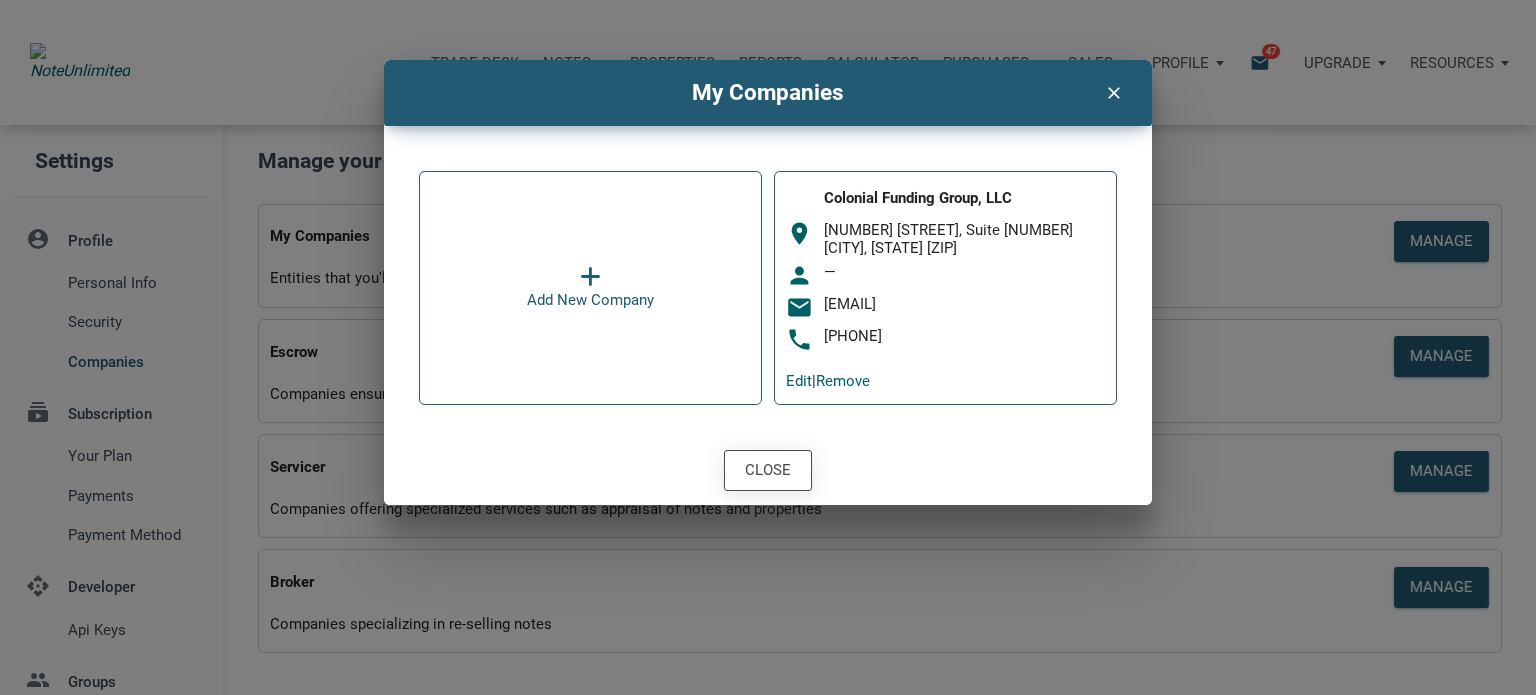 click on "Close" at bounding box center (768, 470) 